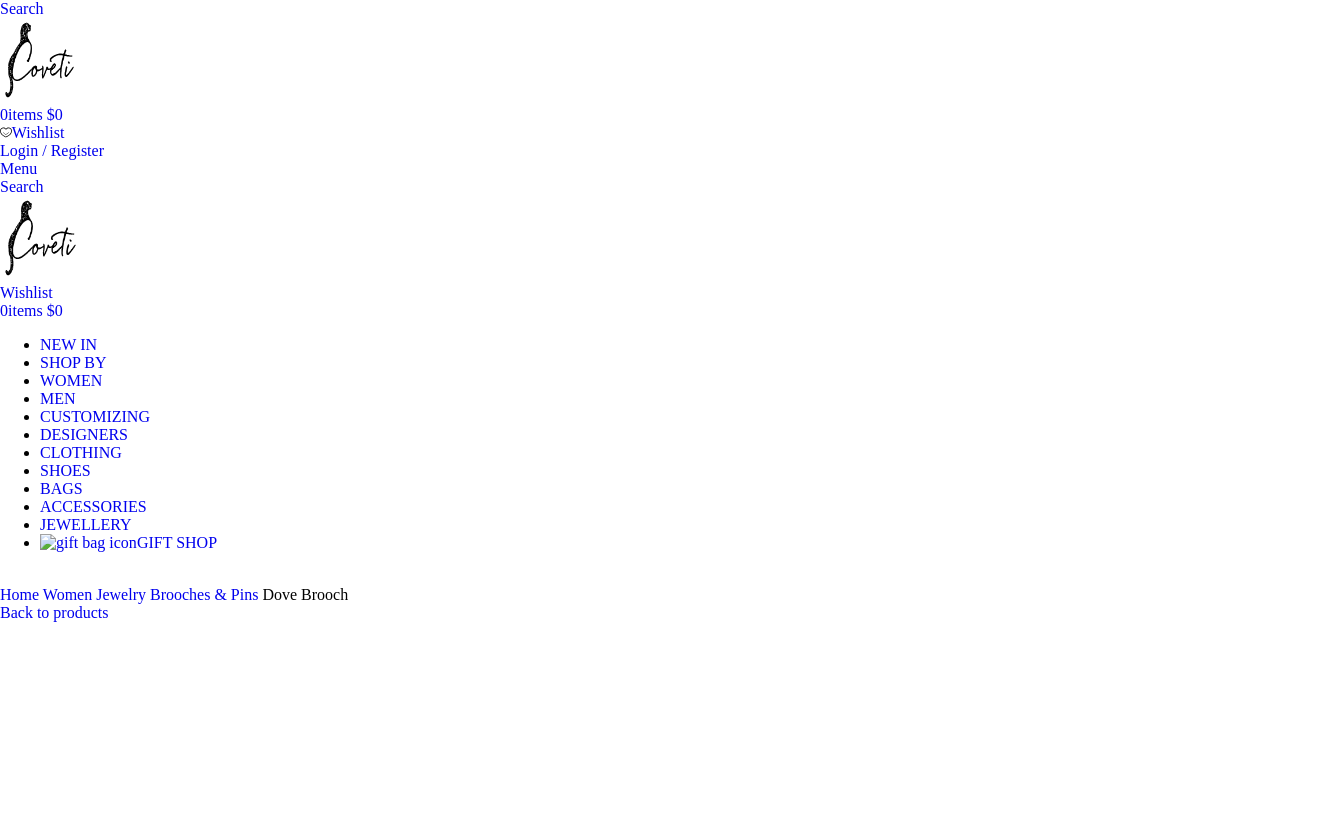 scroll, scrollTop: 0, scrollLeft: 0, axis: both 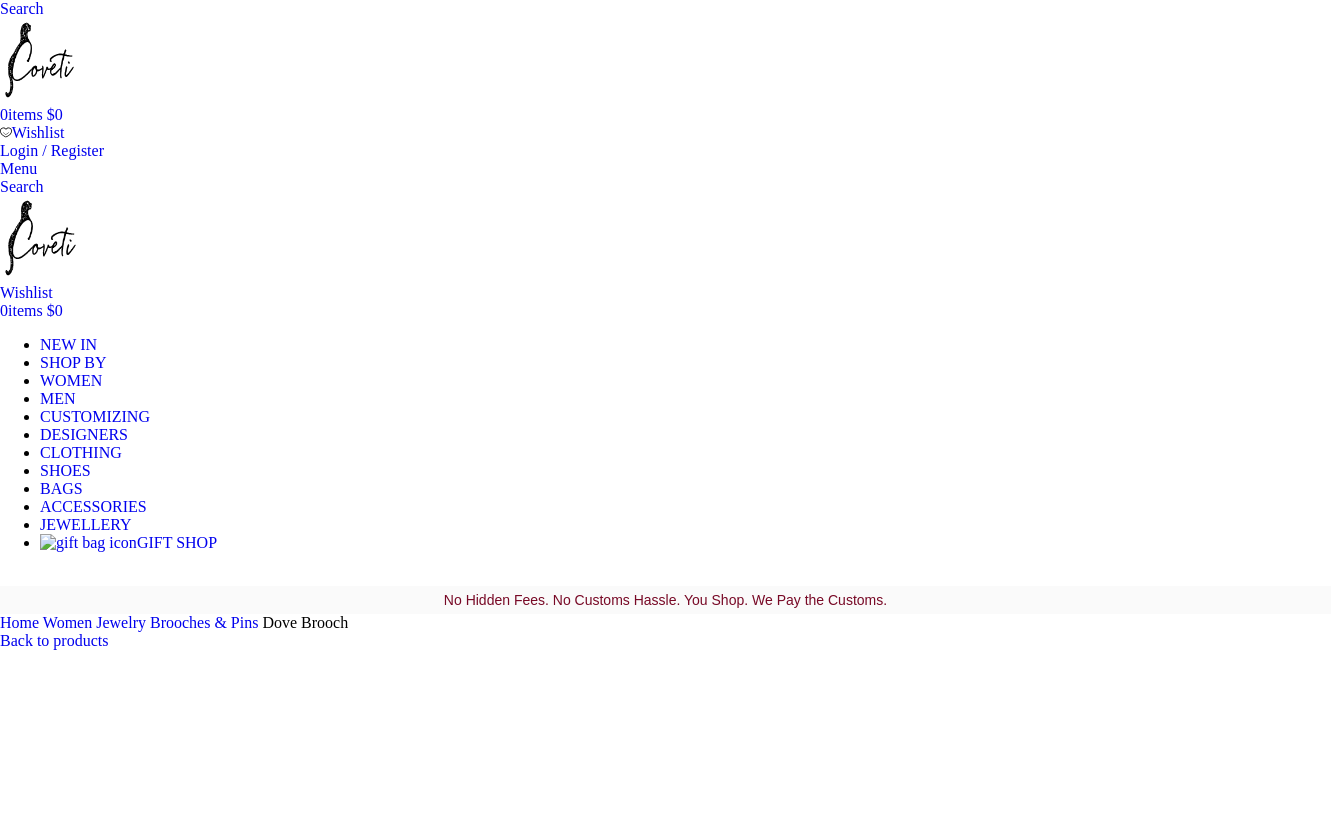 click on "Brooches & Pins" at bounding box center (204, 622) 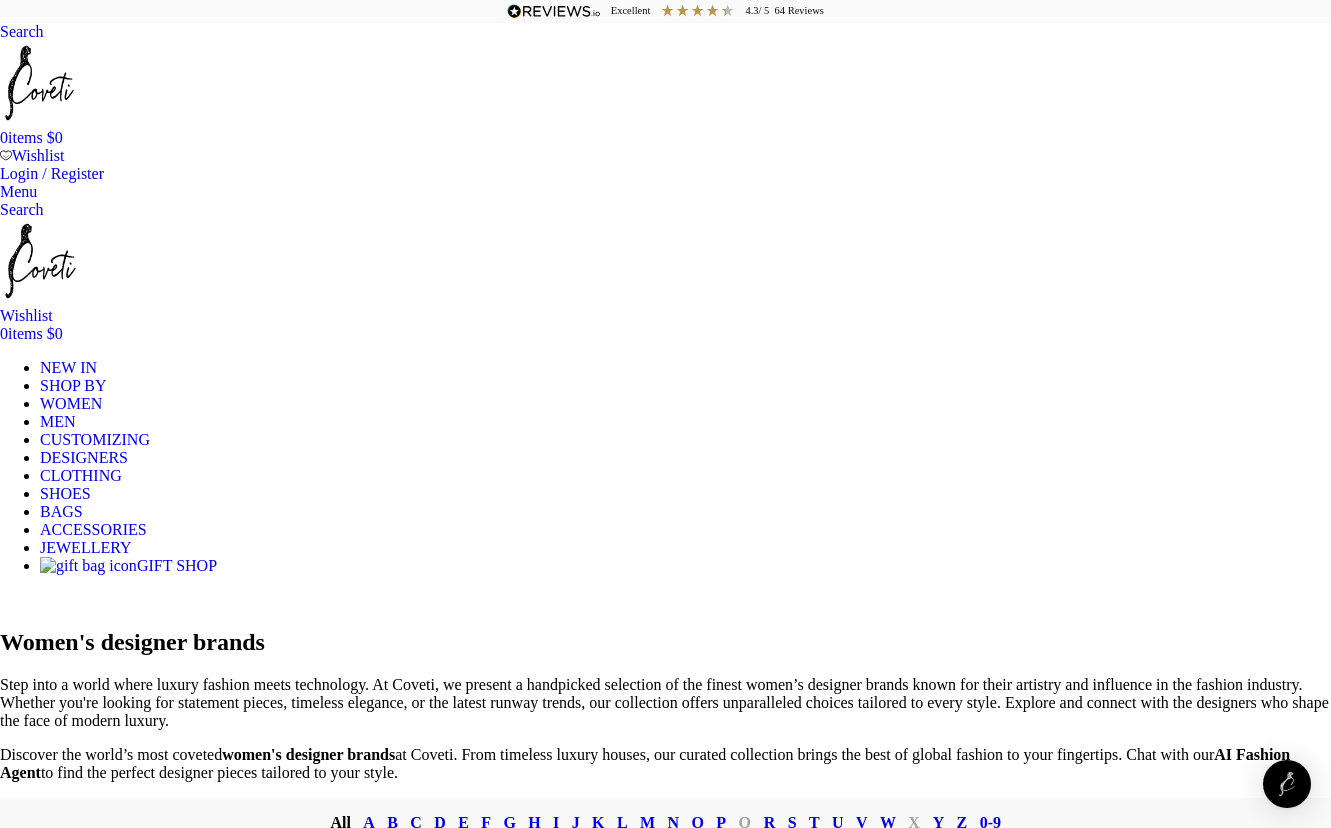 scroll, scrollTop: 0, scrollLeft: 0, axis: both 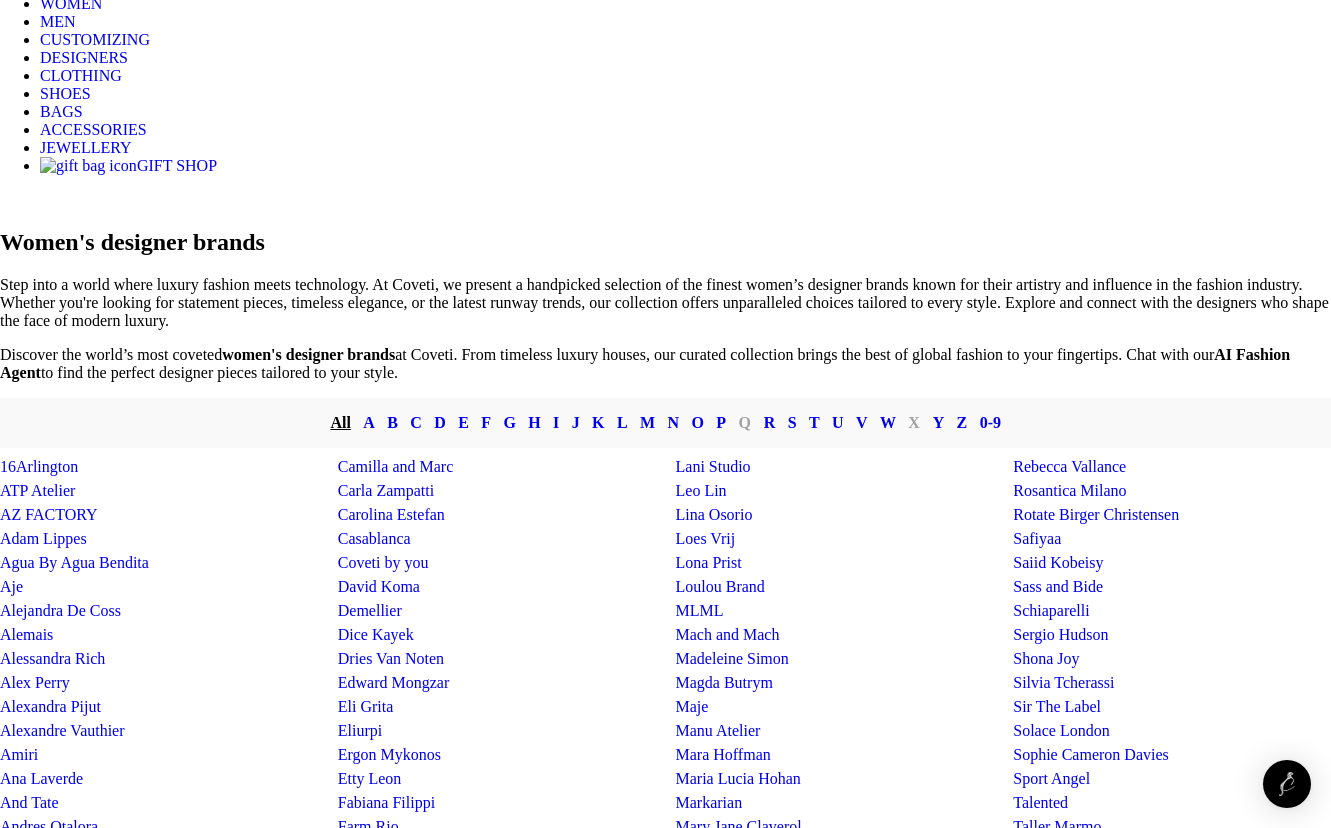 click on "Schiaparelli" at bounding box center (1051, 610) 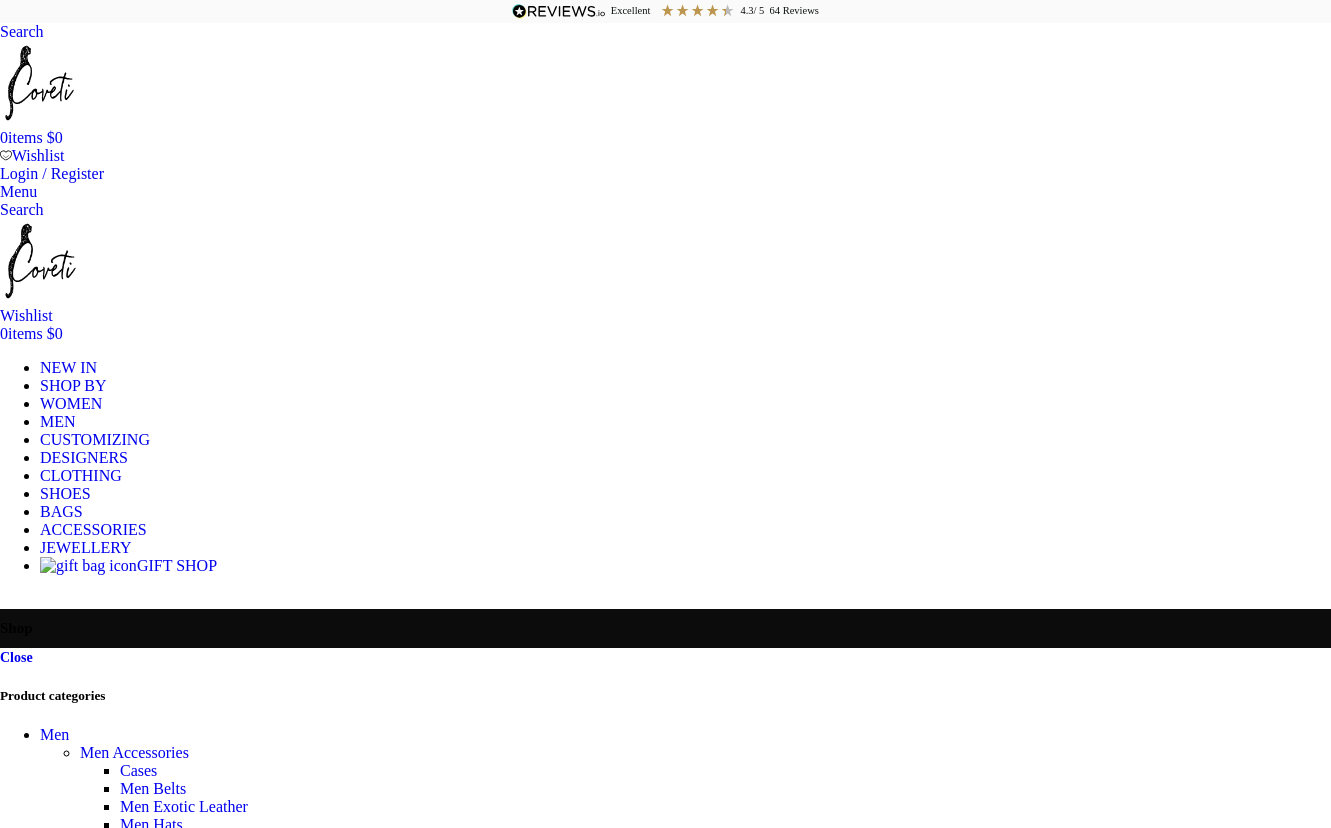 scroll, scrollTop: 0, scrollLeft: 0, axis: both 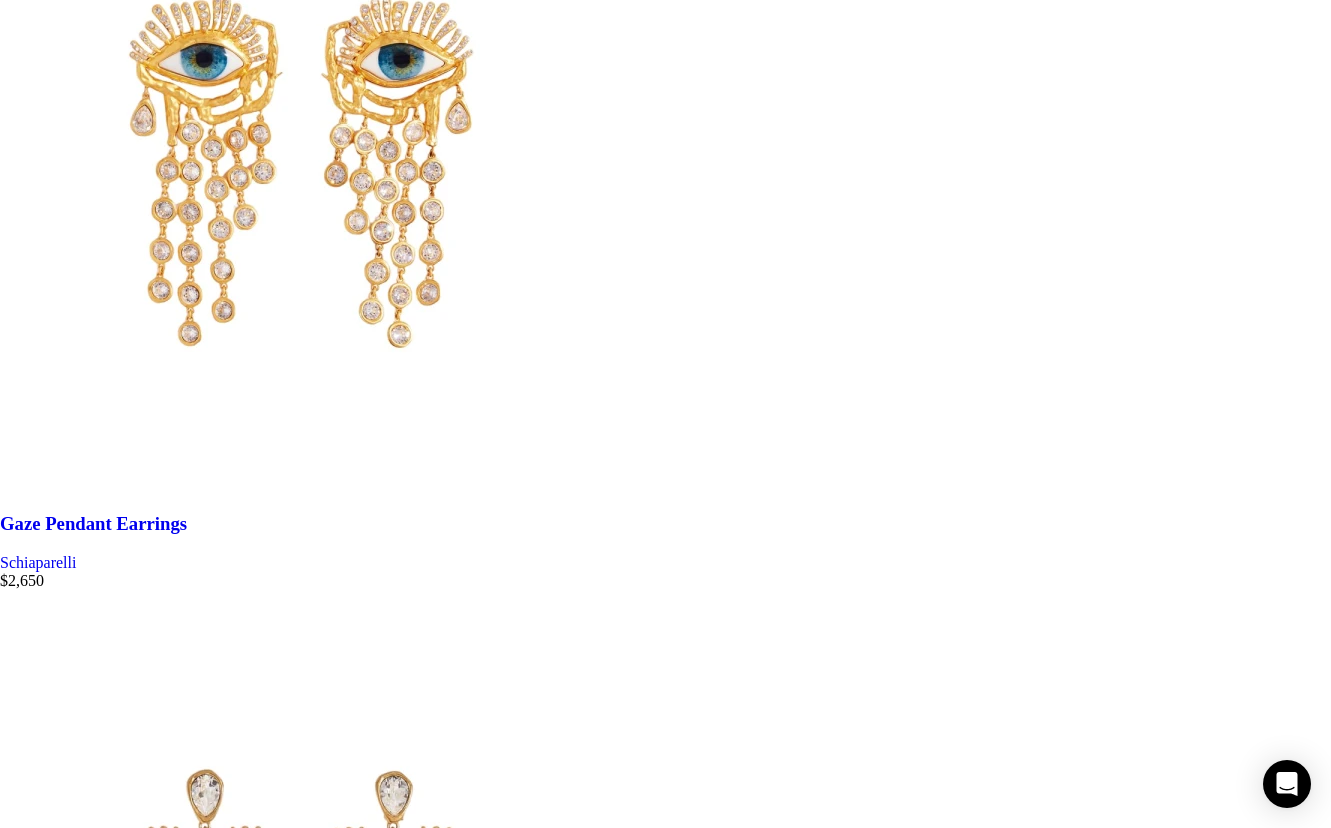 click at bounding box center [665, 28570] 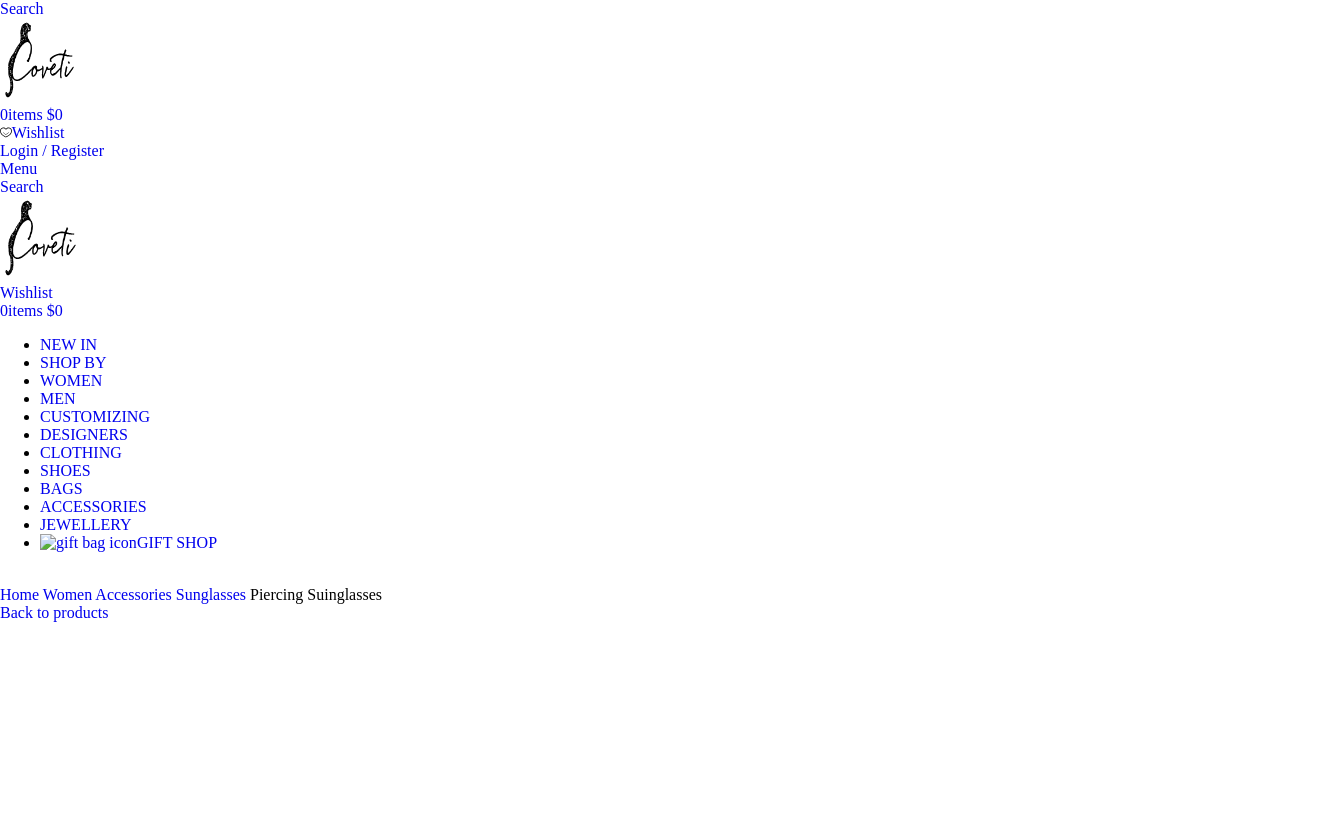scroll, scrollTop: 0, scrollLeft: 0, axis: both 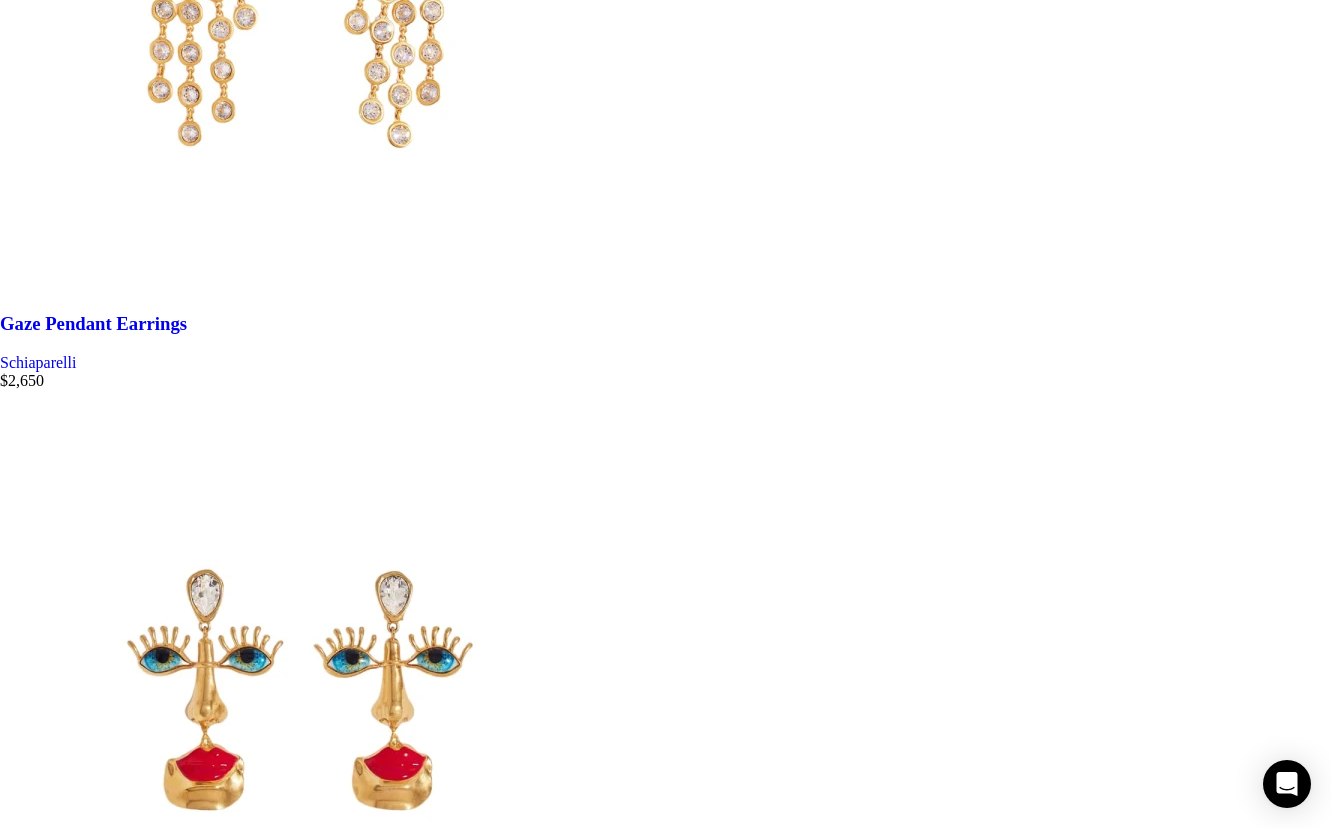 drag, startPoint x: 854, startPoint y: 178, endPoint x: 783, endPoint y: 177, distance: 71.00704 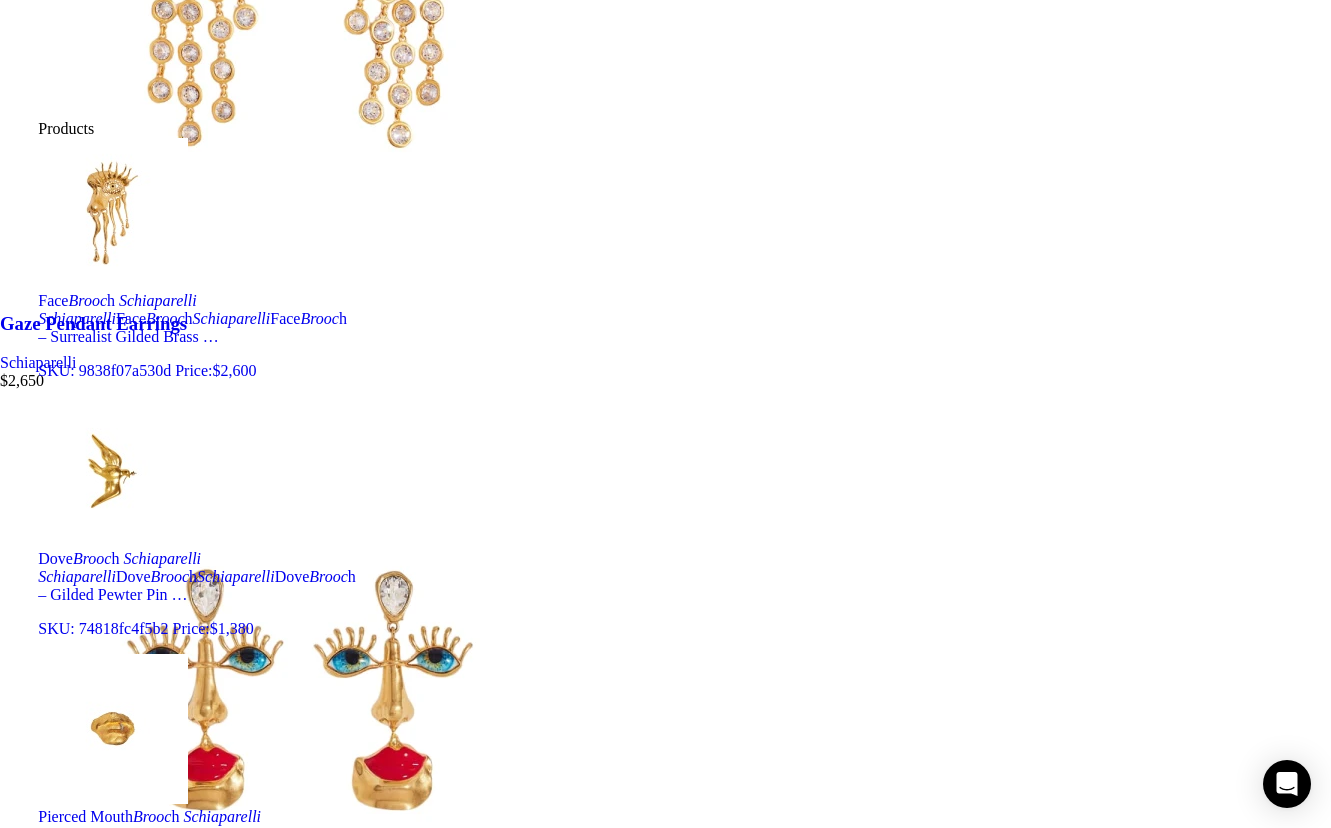 type on "Schiaparelli brooch" 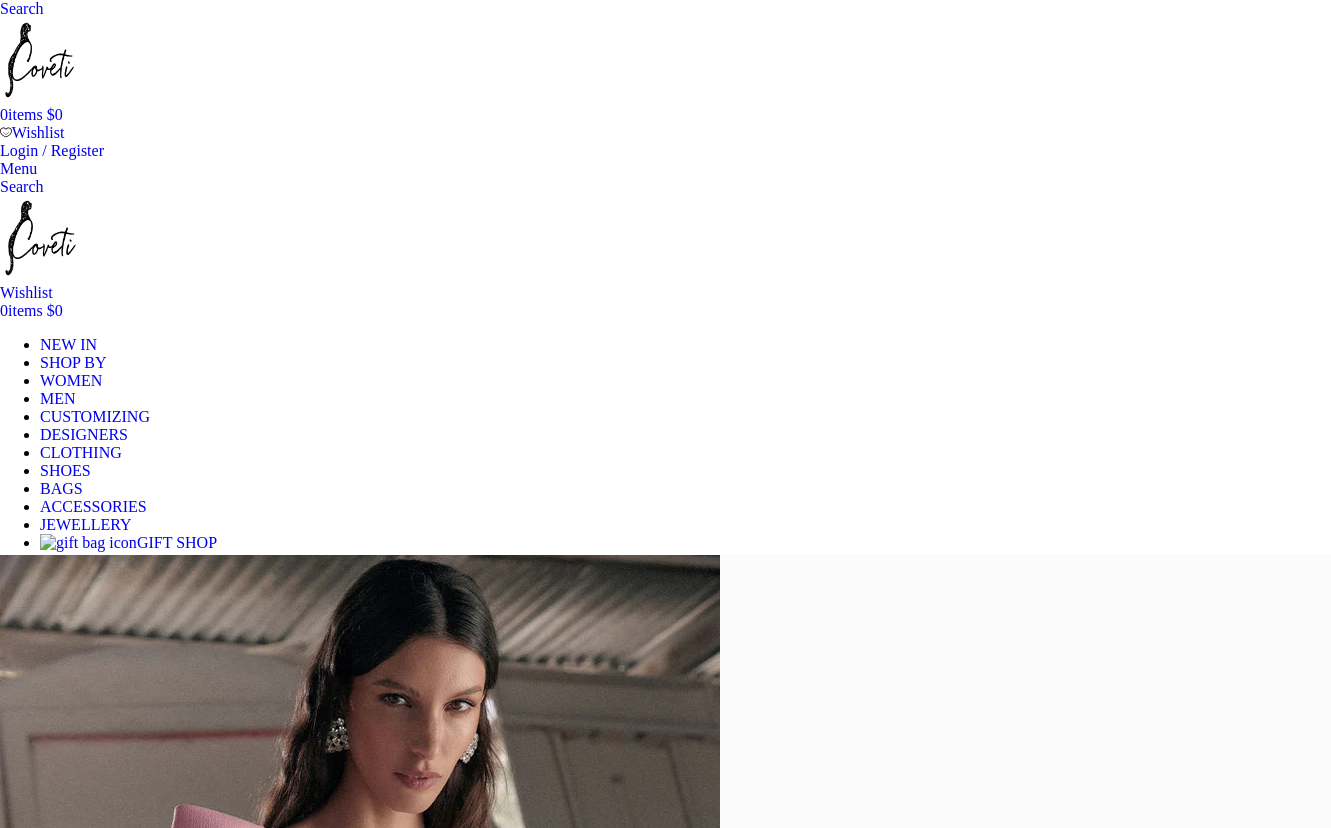scroll, scrollTop: 0, scrollLeft: 0, axis: both 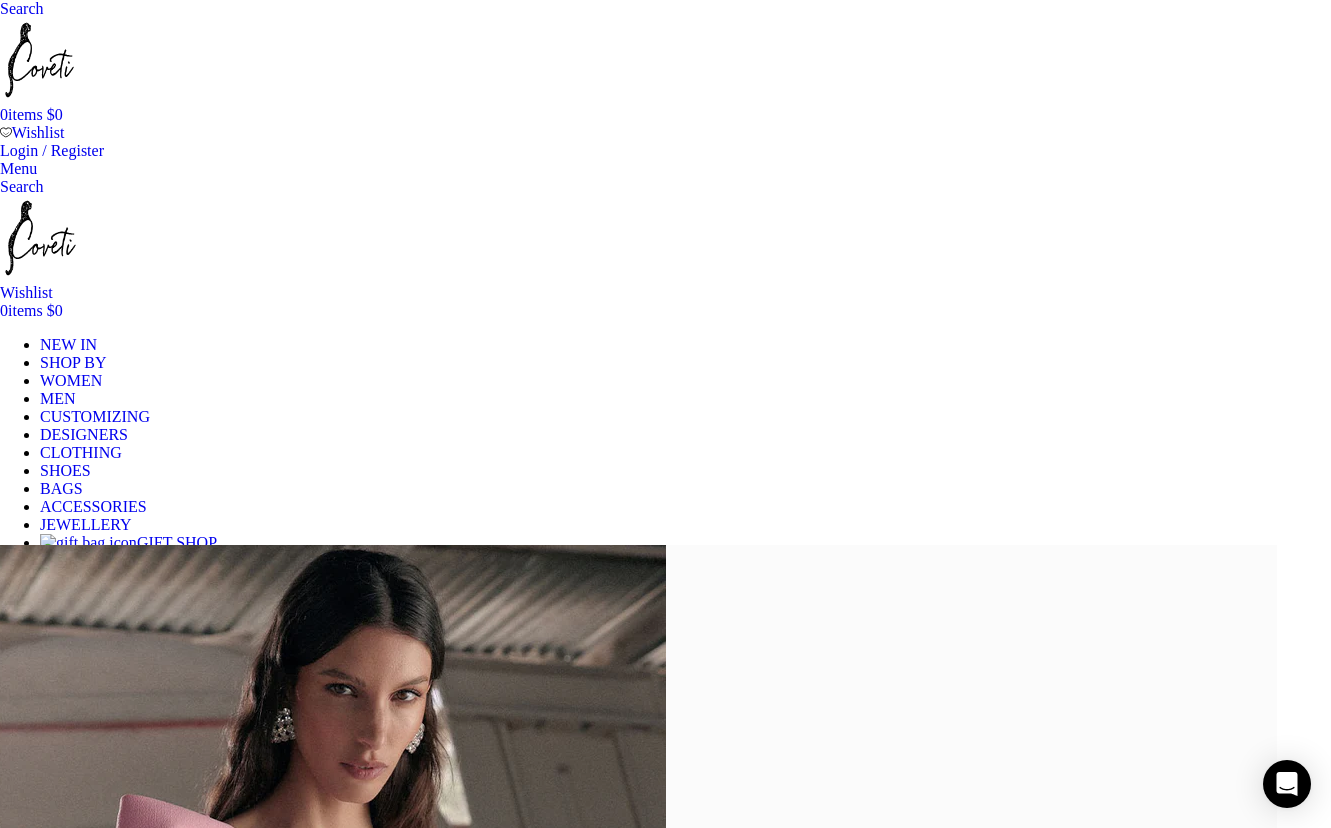 click at bounding box center [0, 8] 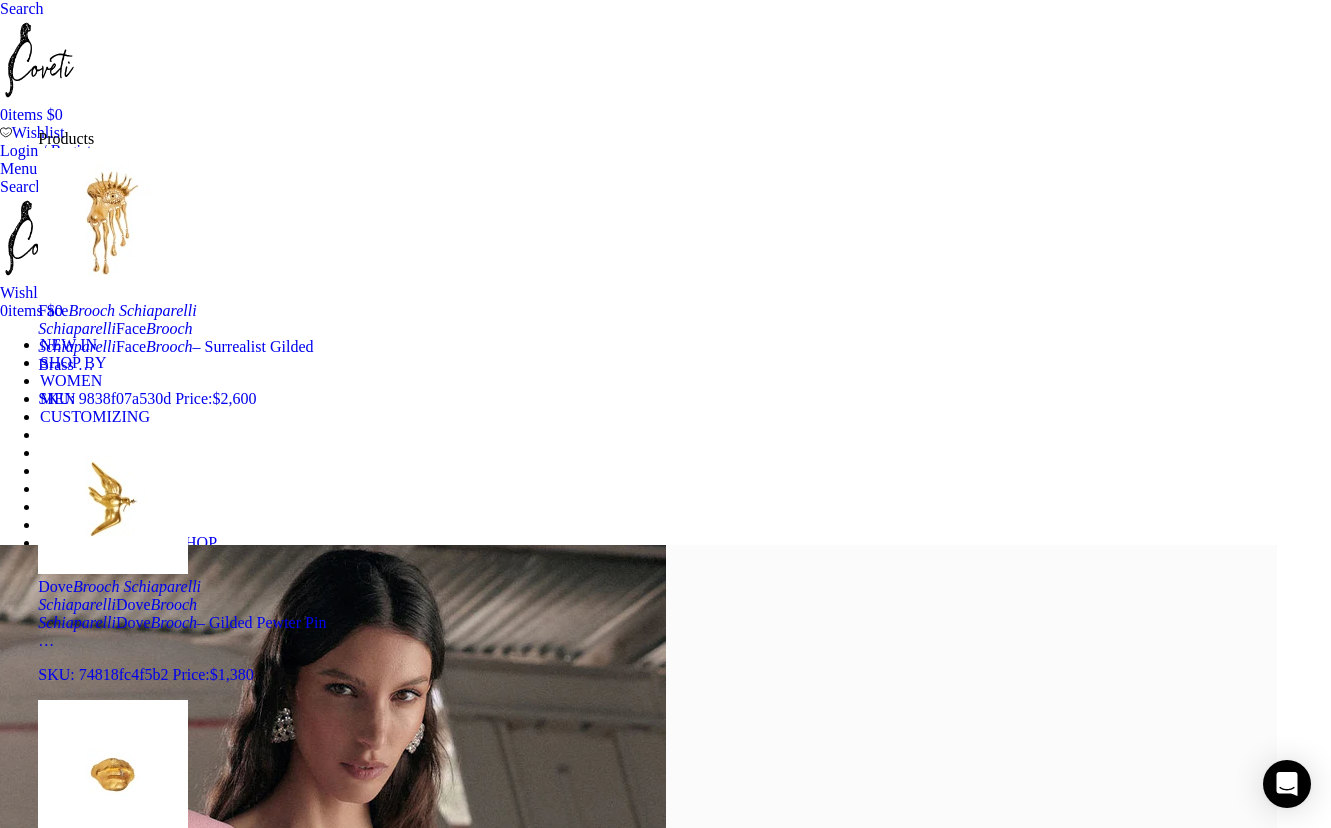 type on "Schiaparelli brooch" 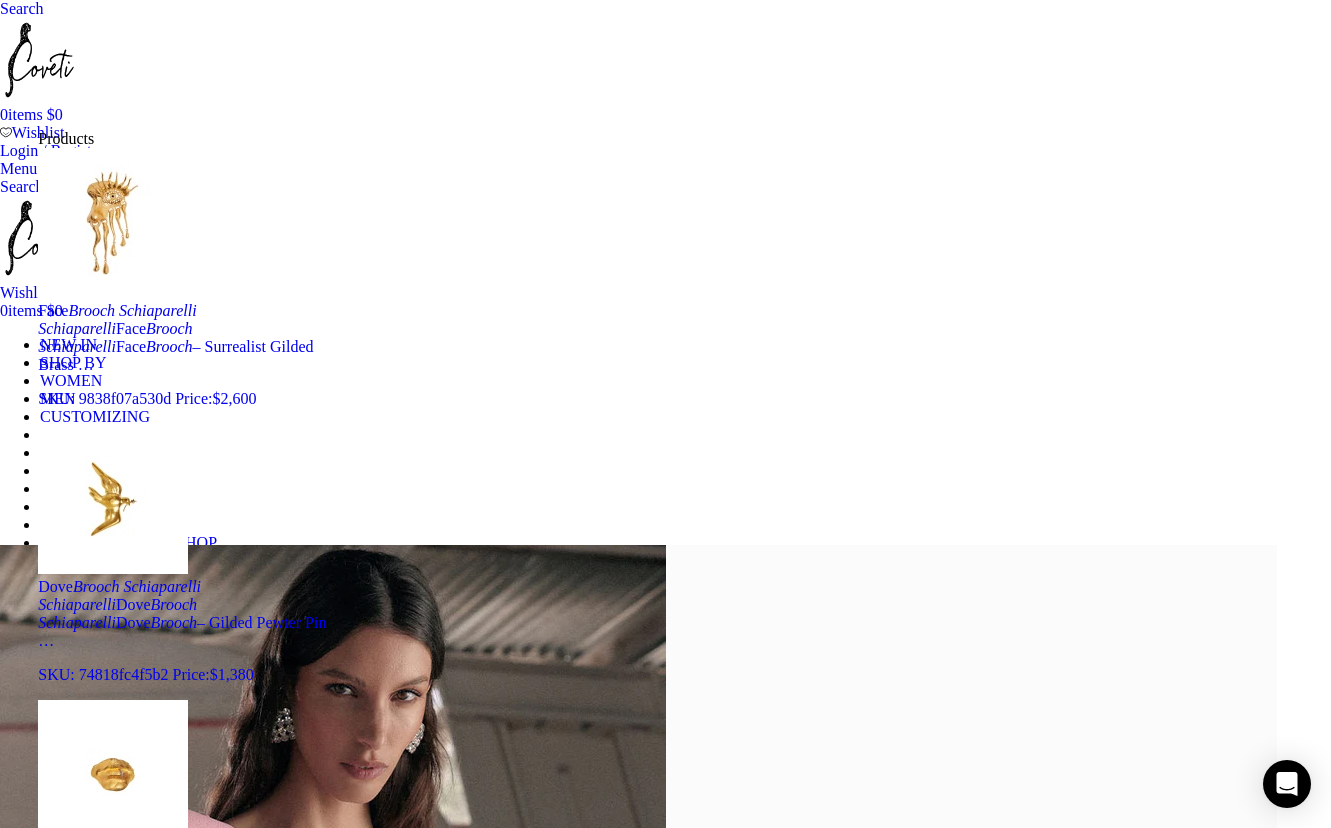 click on "Search" at bounding box center (210, 868) 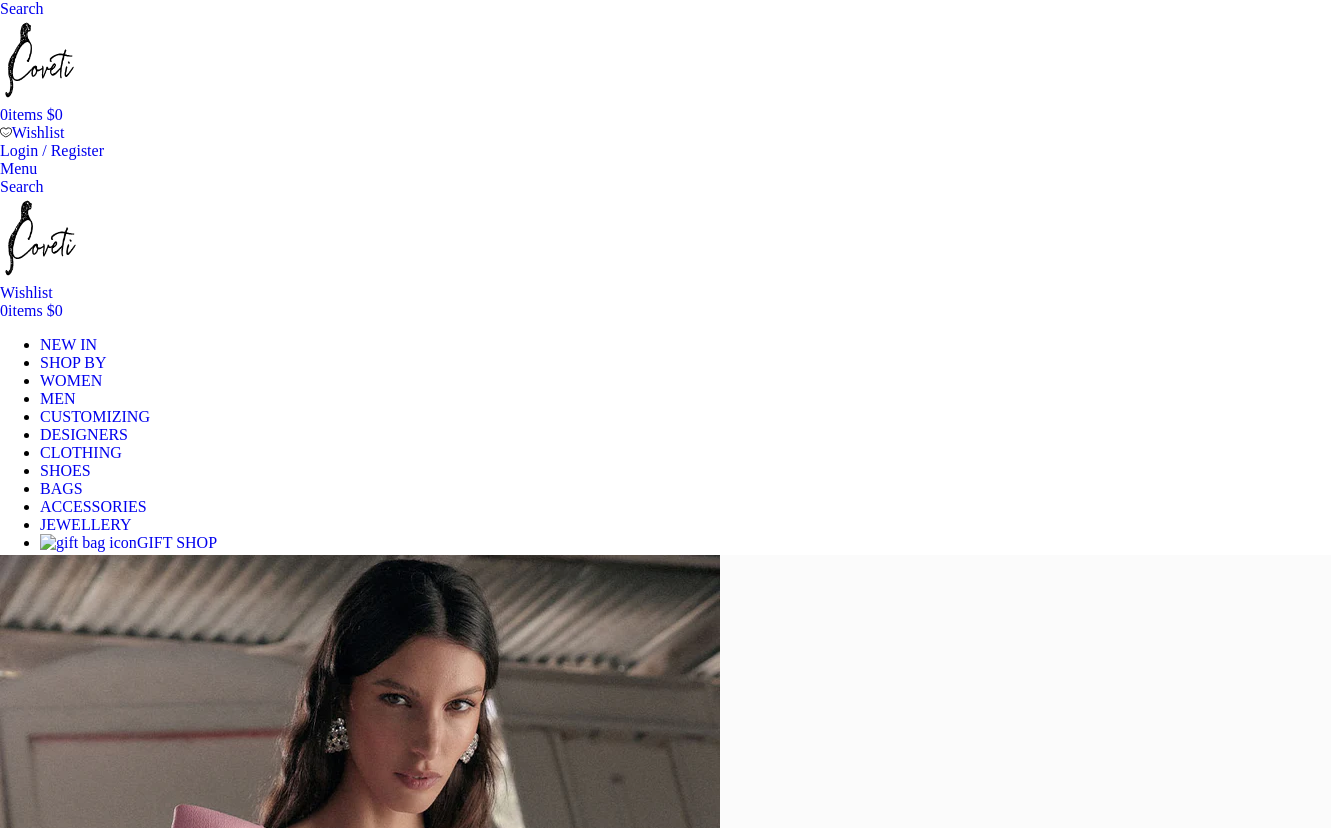 scroll, scrollTop: 0, scrollLeft: 0, axis: both 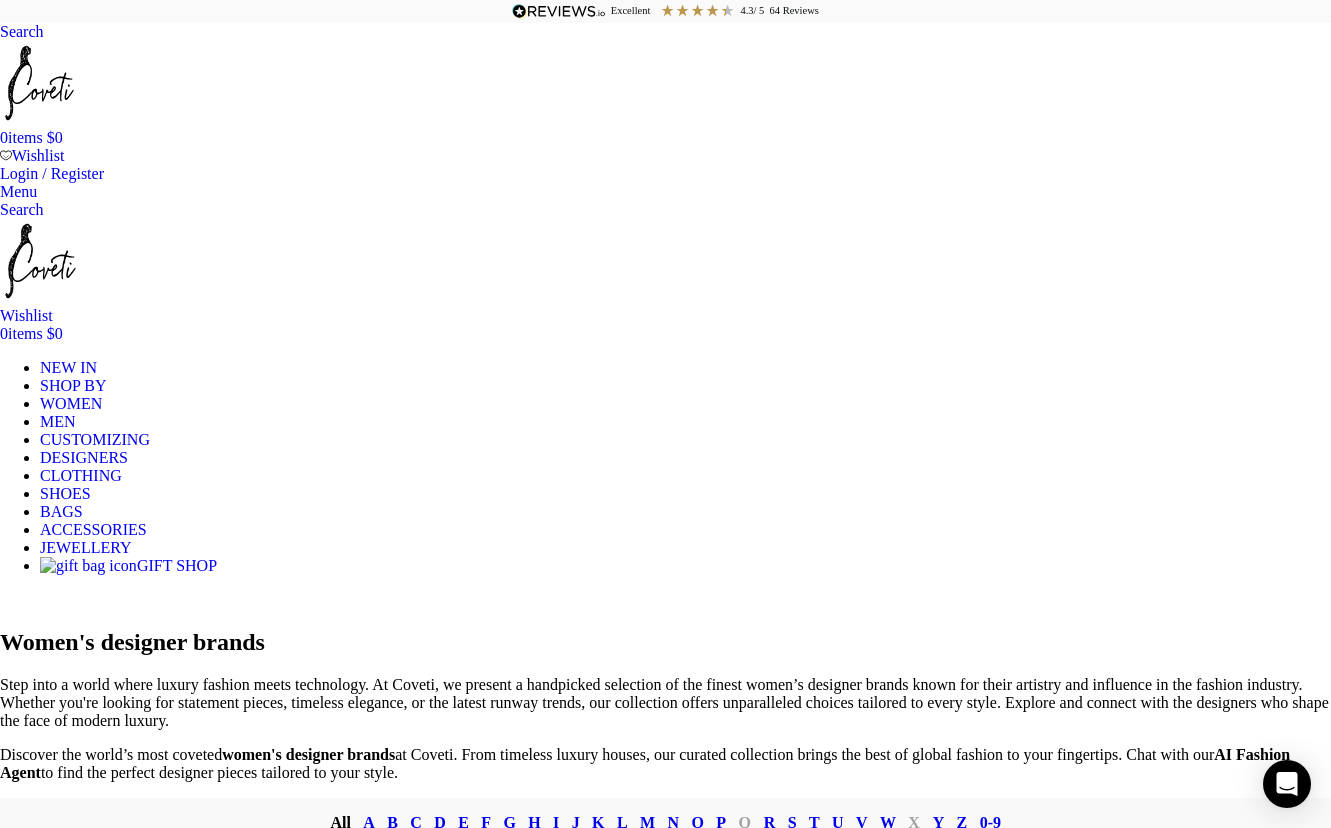 click on "Schiaparelli" at bounding box center [1051, 1010] 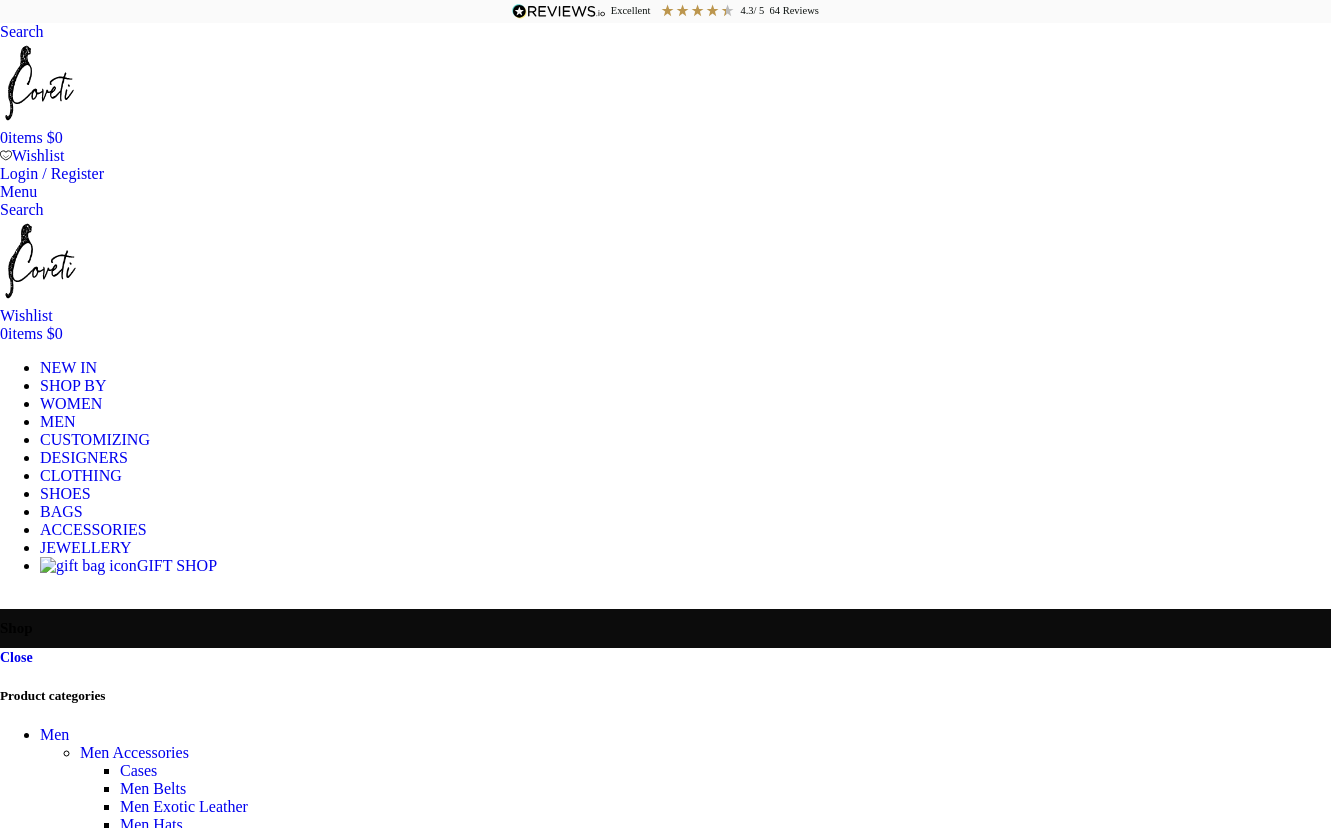scroll, scrollTop: 0, scrollLeft: 0, axis: both 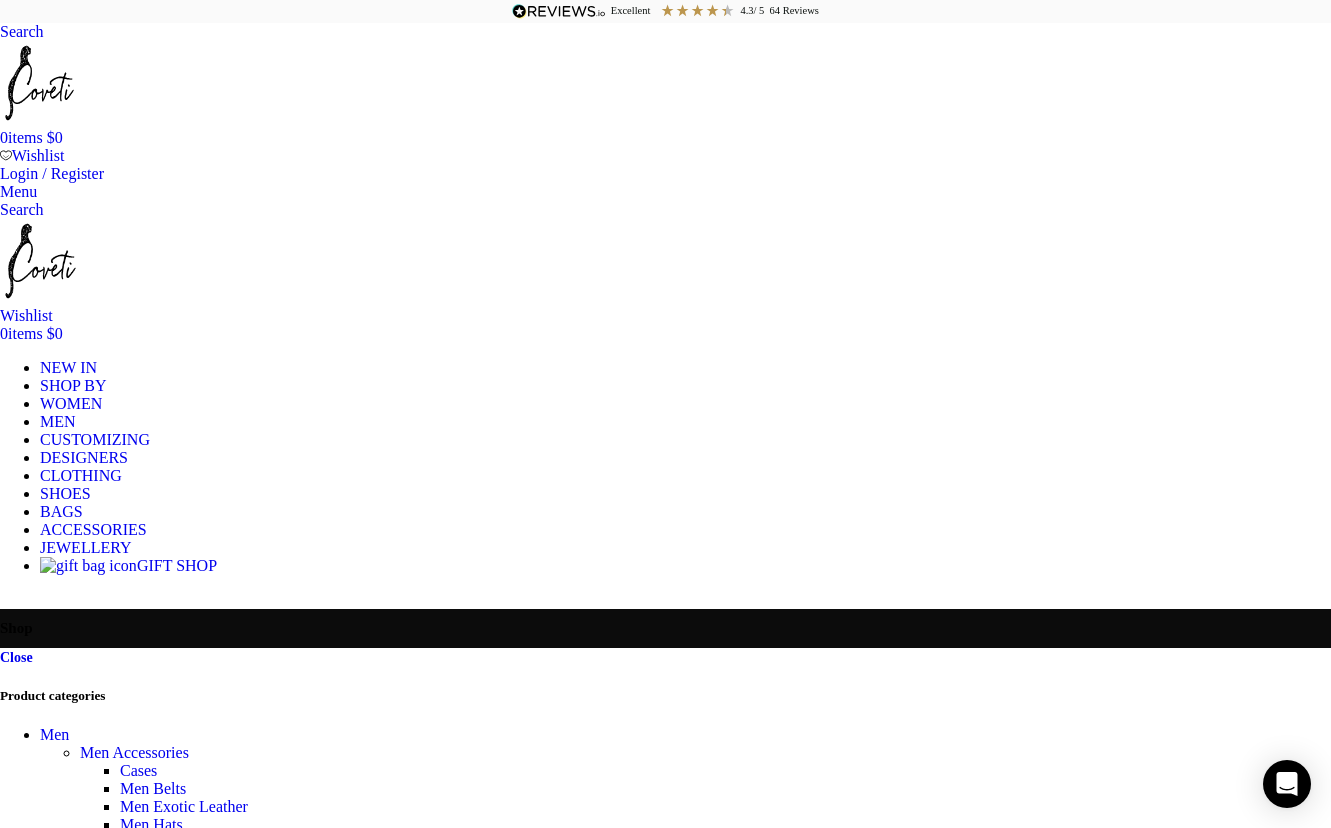 click on "Close
Product categories Men
Men Accessories
Cases
Men Belts
Men Exotic Leather
Men Hats
Scarves
Men Bags
Men Clothing
Men Jackets
Men Shirts
Pants
Jeans
Shorts
Sweatshirts
Swimwear
T-shirts & vests
Tracksuit
Men Jewellery
Men Bangles
Men Bracelets
Men Shoes
Casual Shoes
Boat shoes
Men Sneakers
Hi-Tops
Low-Tops
Slip-On
Dress Shoes
Brogue shoes
Derby shoes
Derby Split Toe Shoes
Loafers
Longwing Blucher
Monk strap shoes
Double monk strap shoes
Single monk strap shoes
Oxford Shoes
Saddle Shoes
Whole cut shoes
Home slippers
Men Boots
Balmoral Boots
Chelsea Boots
Hiking Boots
Jodhpur Boots
Jumper Boots
Moc Boots
Octavian Boots
Men Slippers
Women
Accessories
Belts
Collar
Cuffs
Feather Cuffs
Gloves
Hair Accessories
Hats
Hats & caps
Phone Cases
Scarves" at bounding box center [665, 2309] 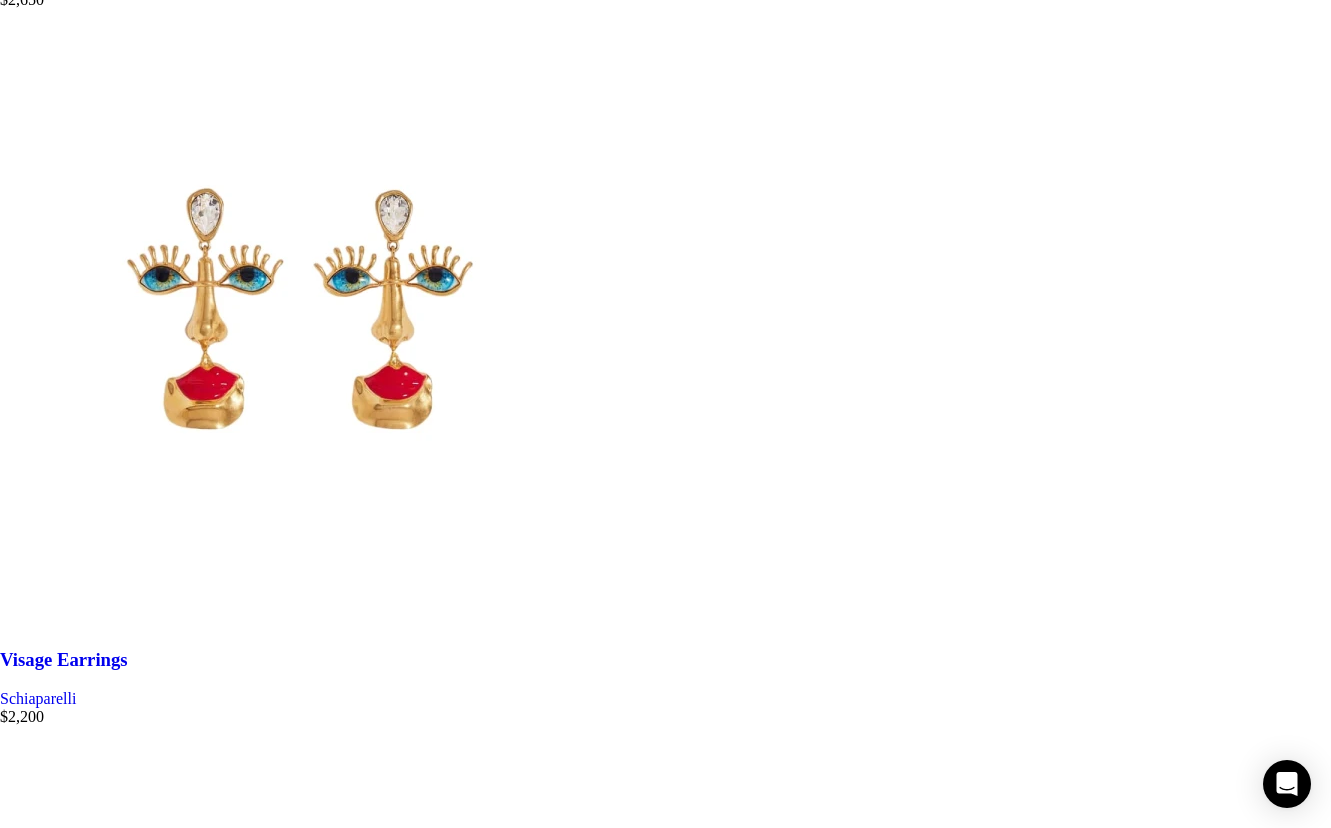 scroll, scrollTop: 6800, scrollLeft: 0, axis: vertical 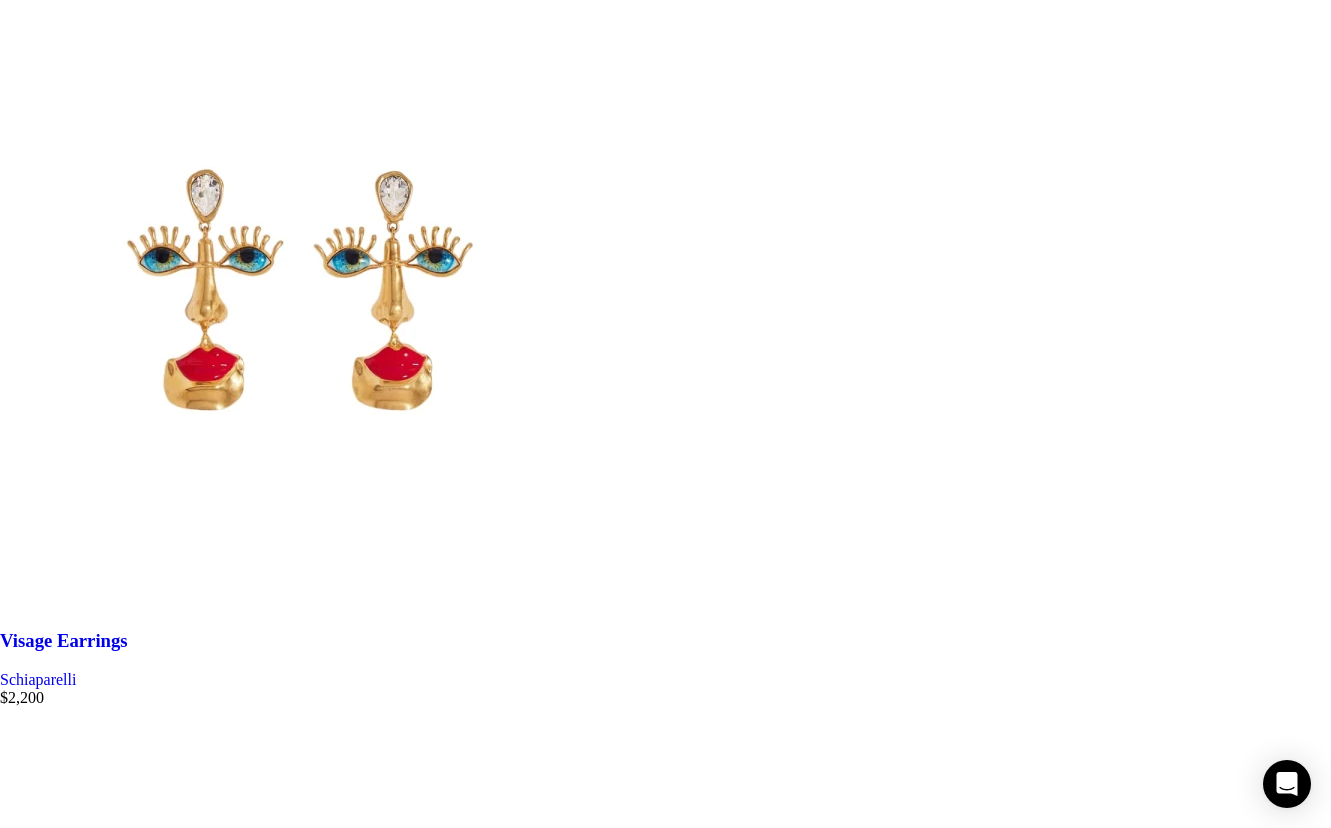 click on "2" at bounding box center [44, 33751] 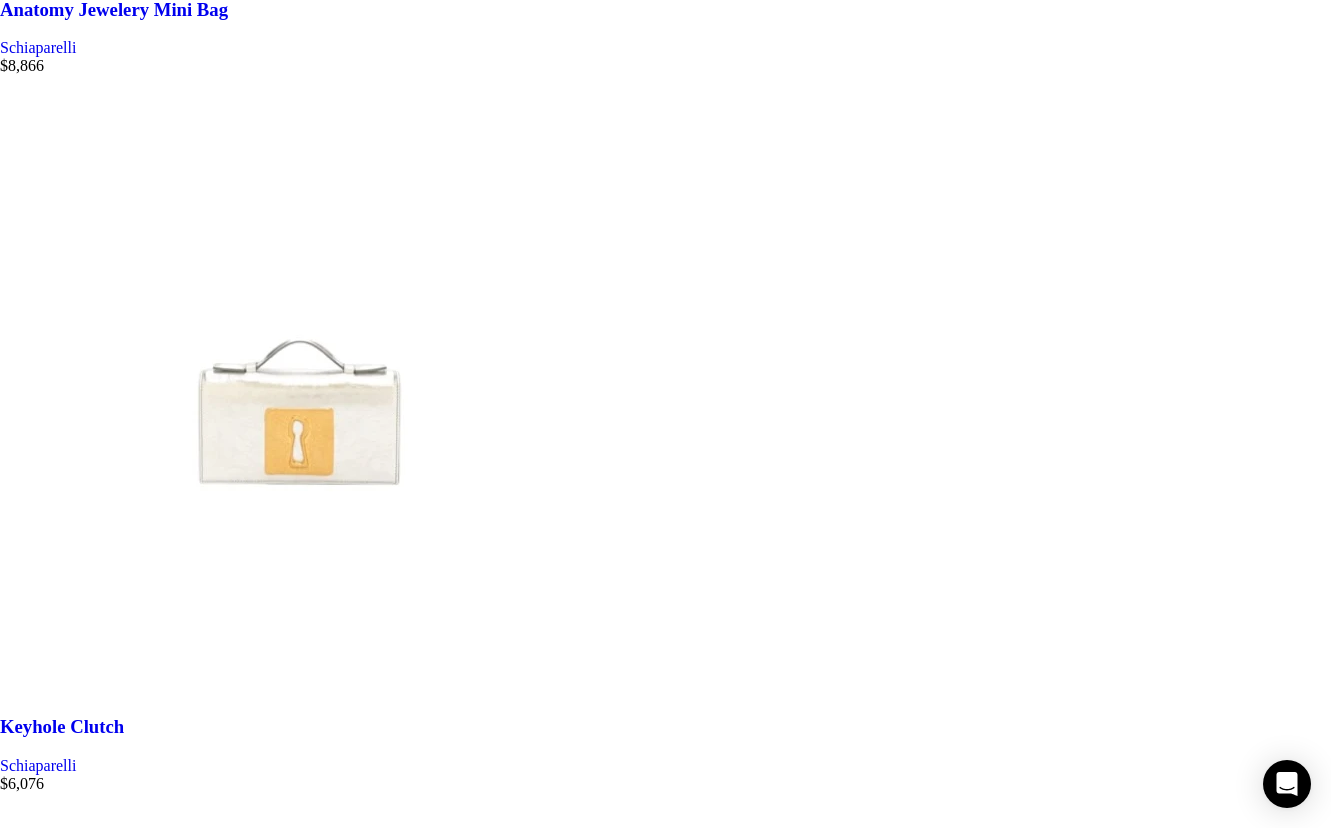 scroll, scrollTop: 6500, scrollLeft: 0, axis: vertical 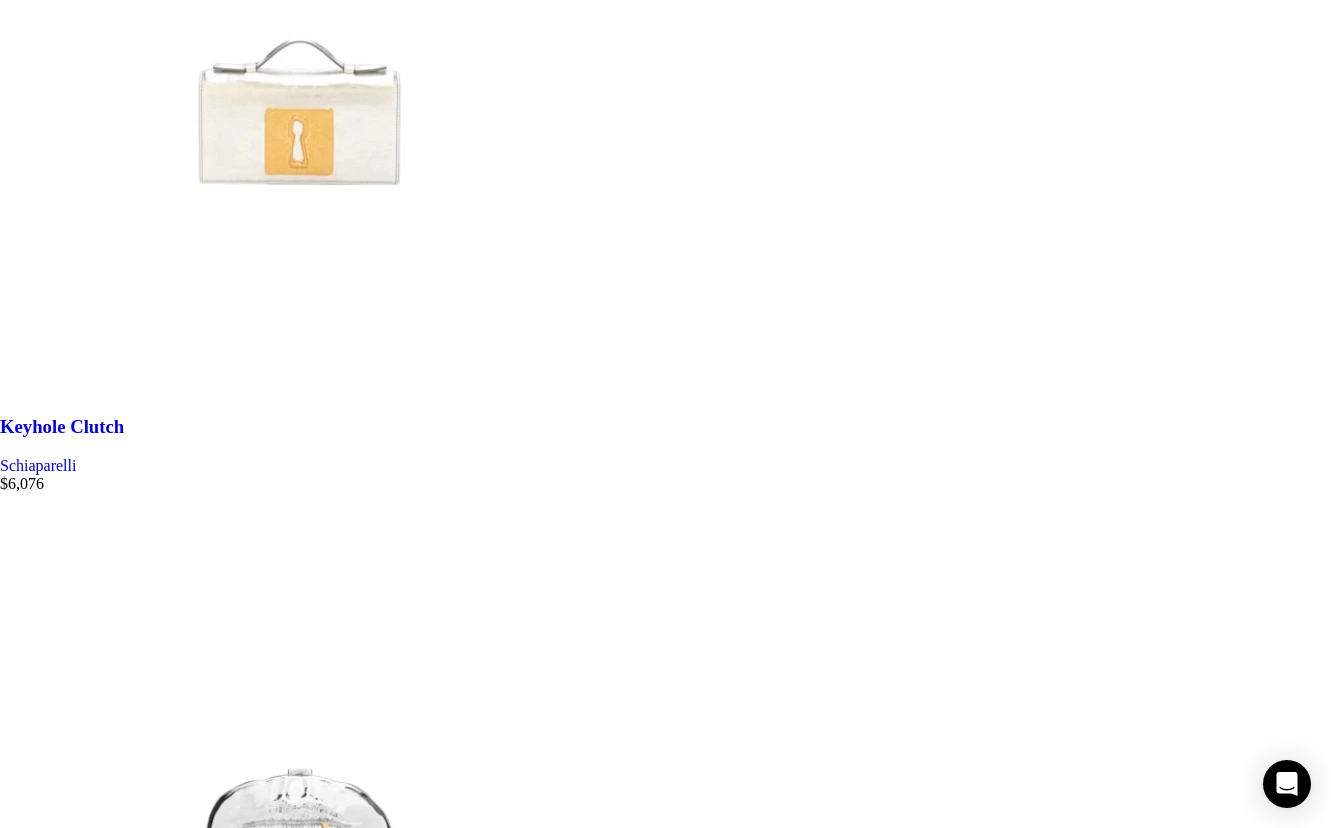 click on "3" at bounding box center [44, 33573] 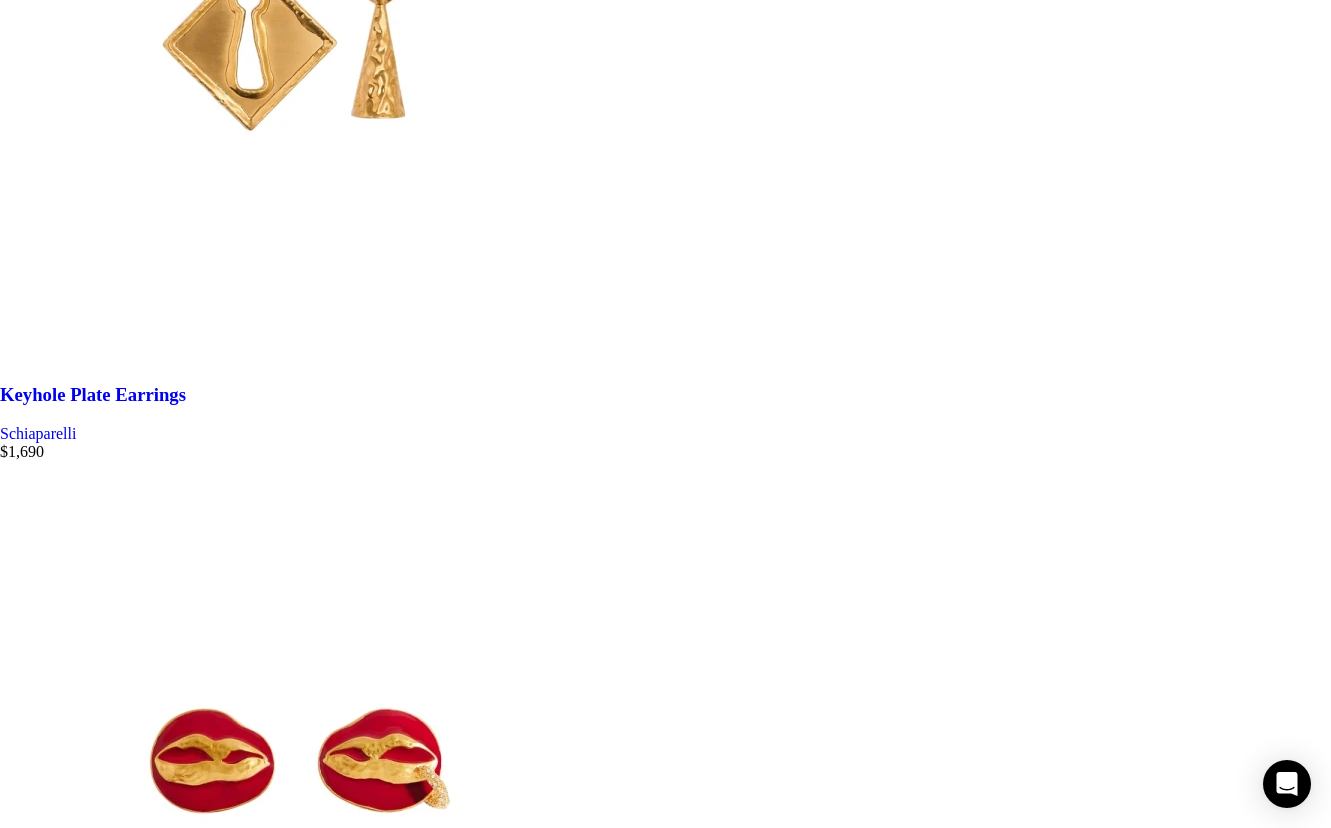 scroll, scrollTop: 6900, scrollLeft: 0, axis: vertical 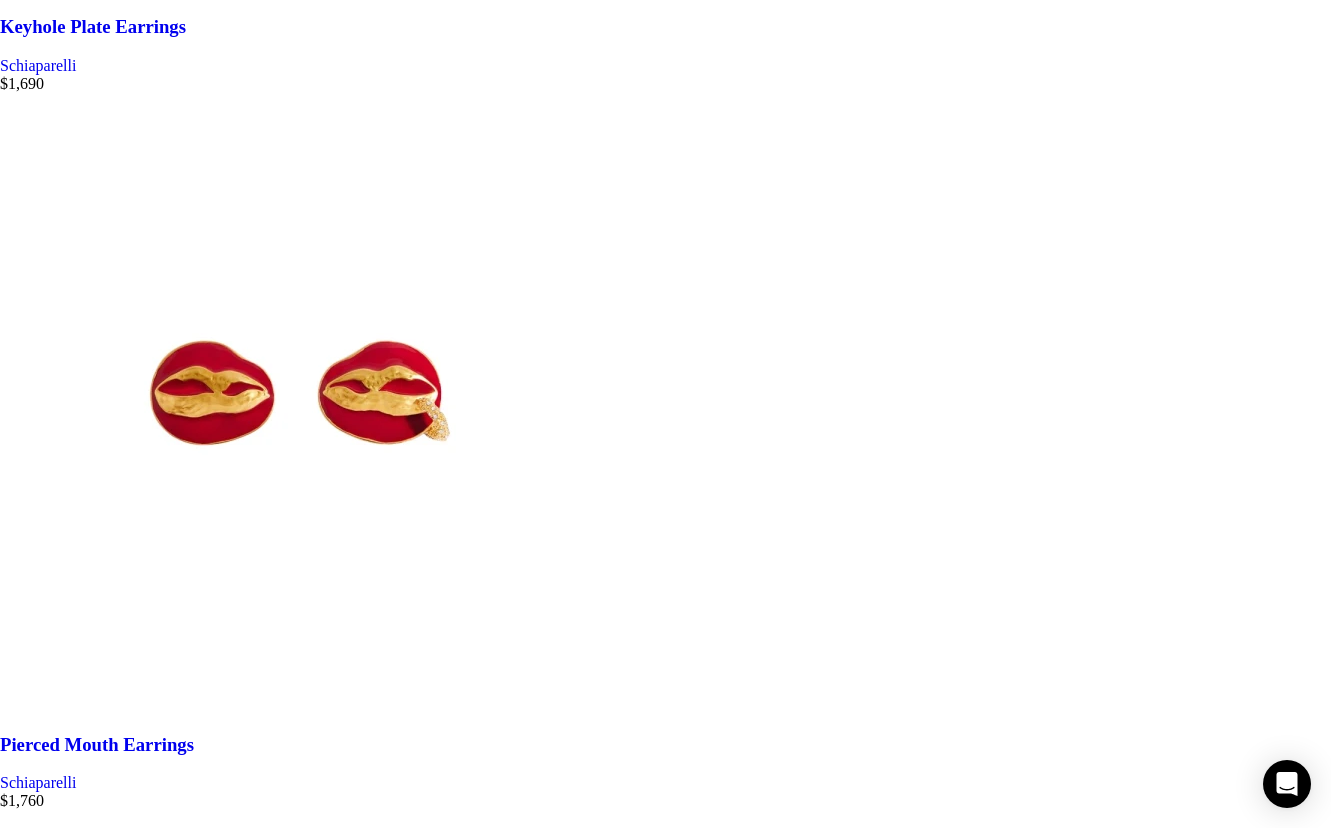 click on "4" at bounding box center (44, 33191) 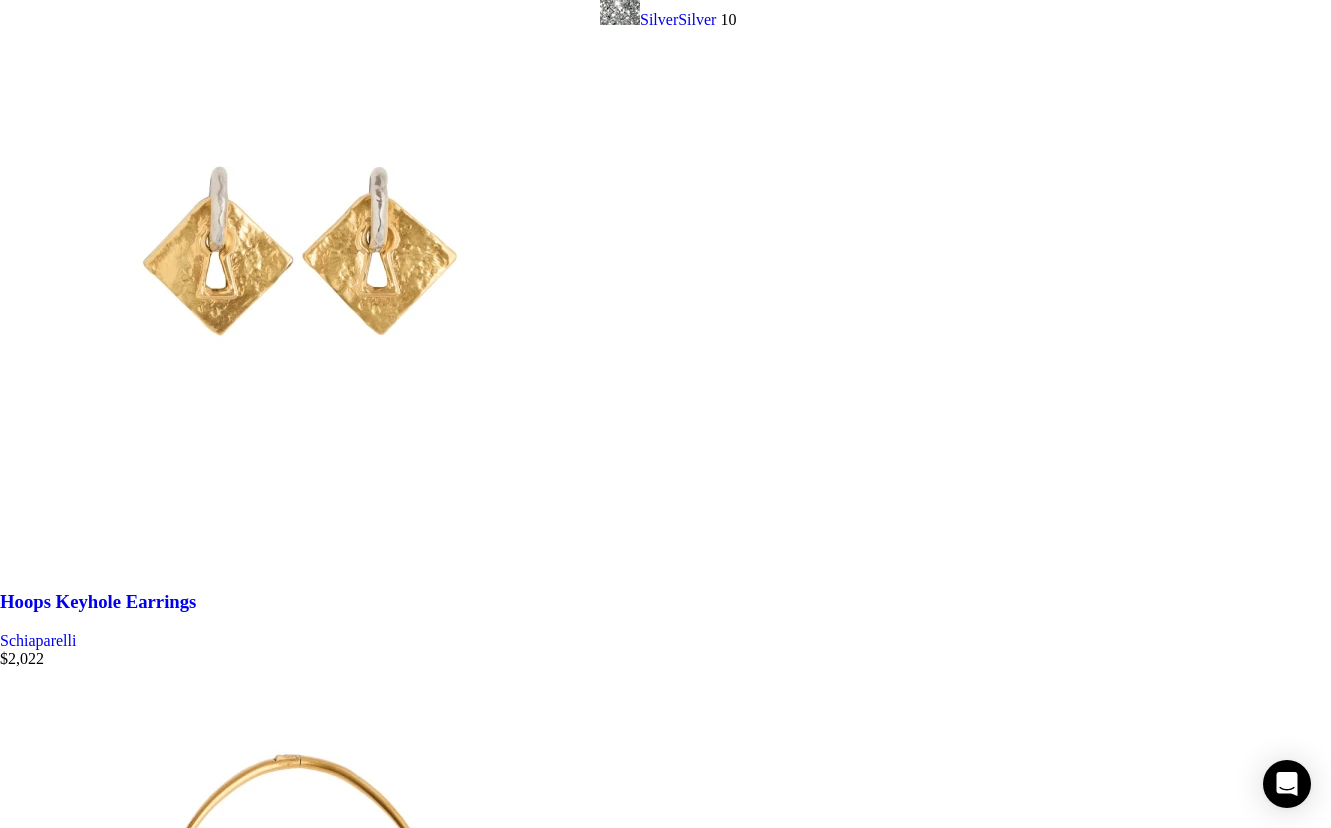 scroll, scrollTop: 5000, scrollLeft: 0, axis: vertical 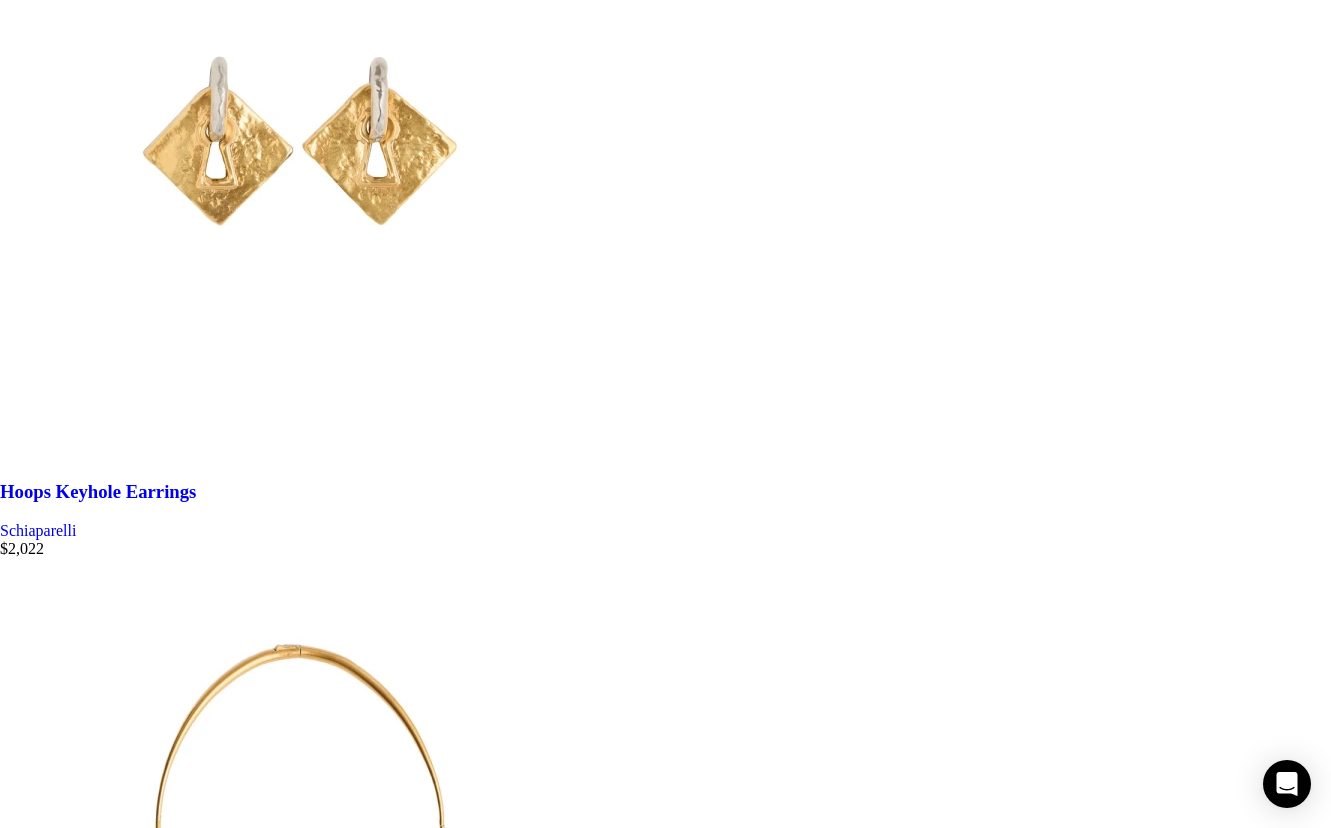 click at bounding box center [665, 23516] 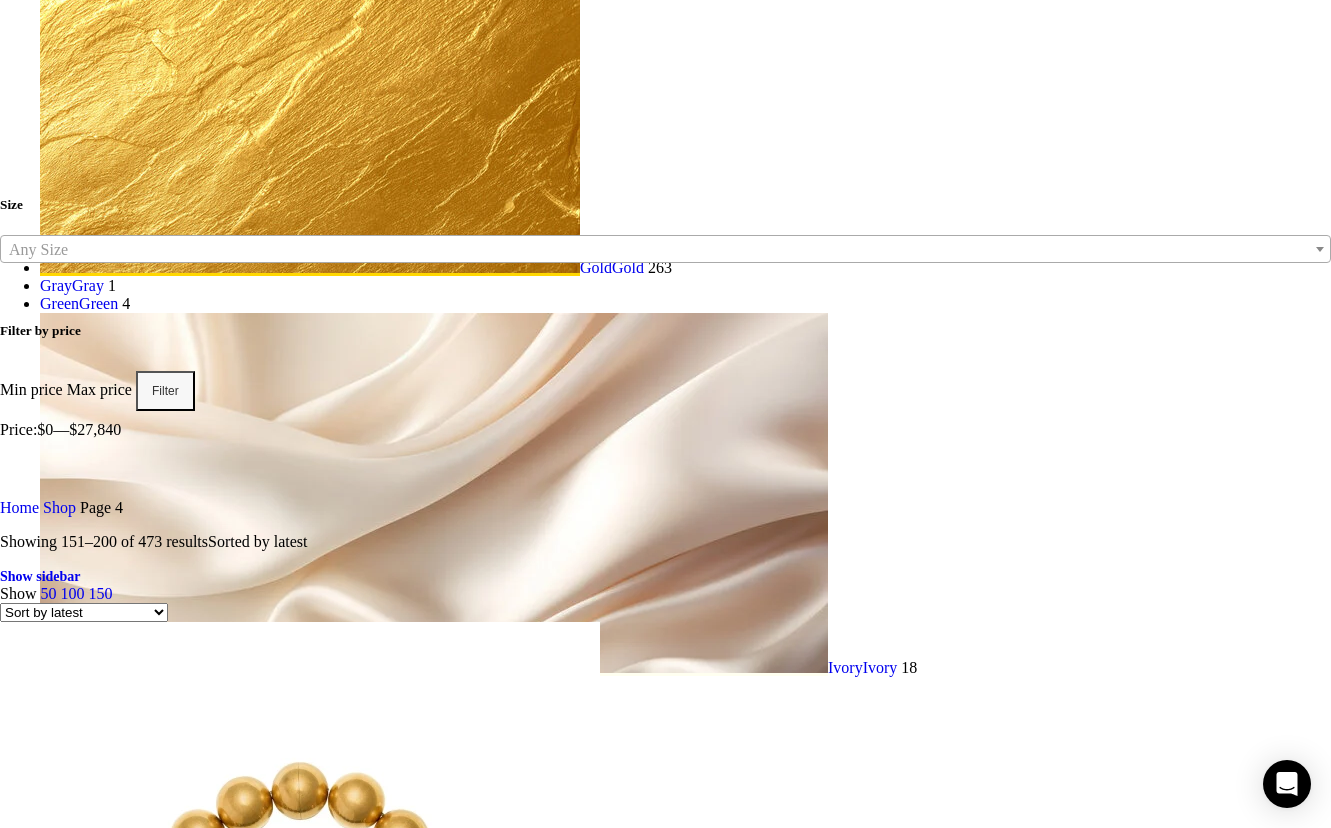 scroll, scrollTop: 3500, scrollLeft: 0, axis: vertical 